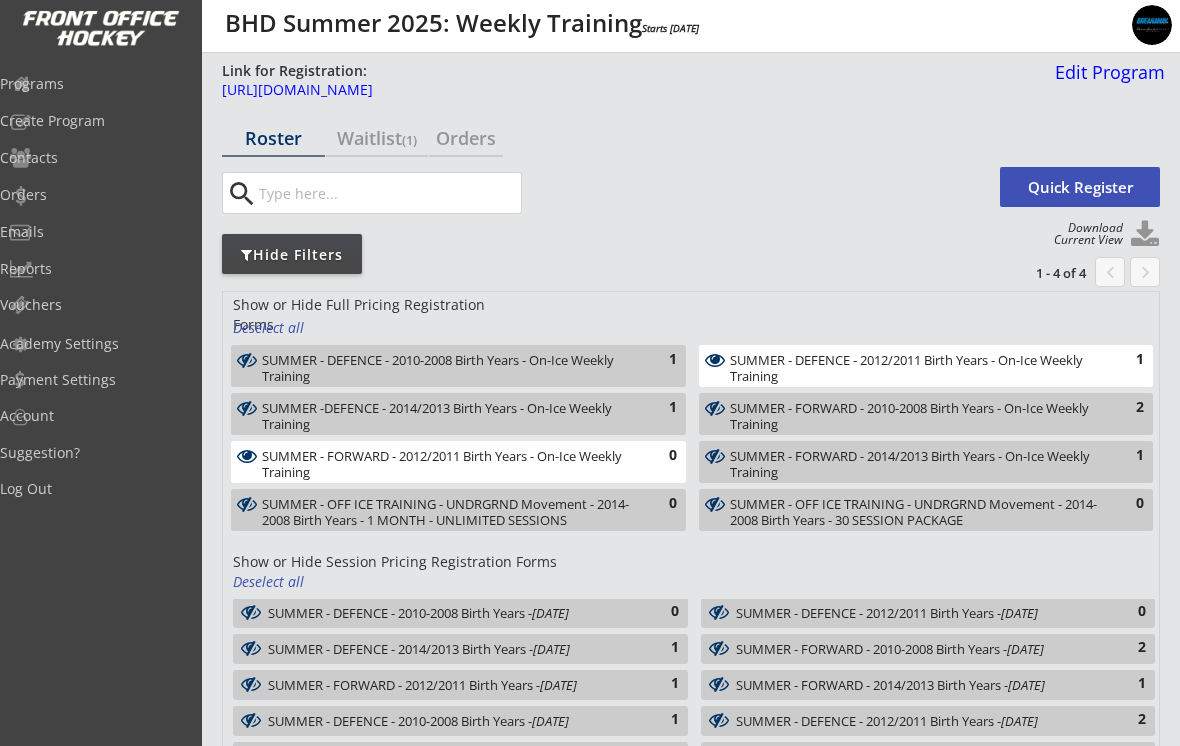 select on ""All Positions"" 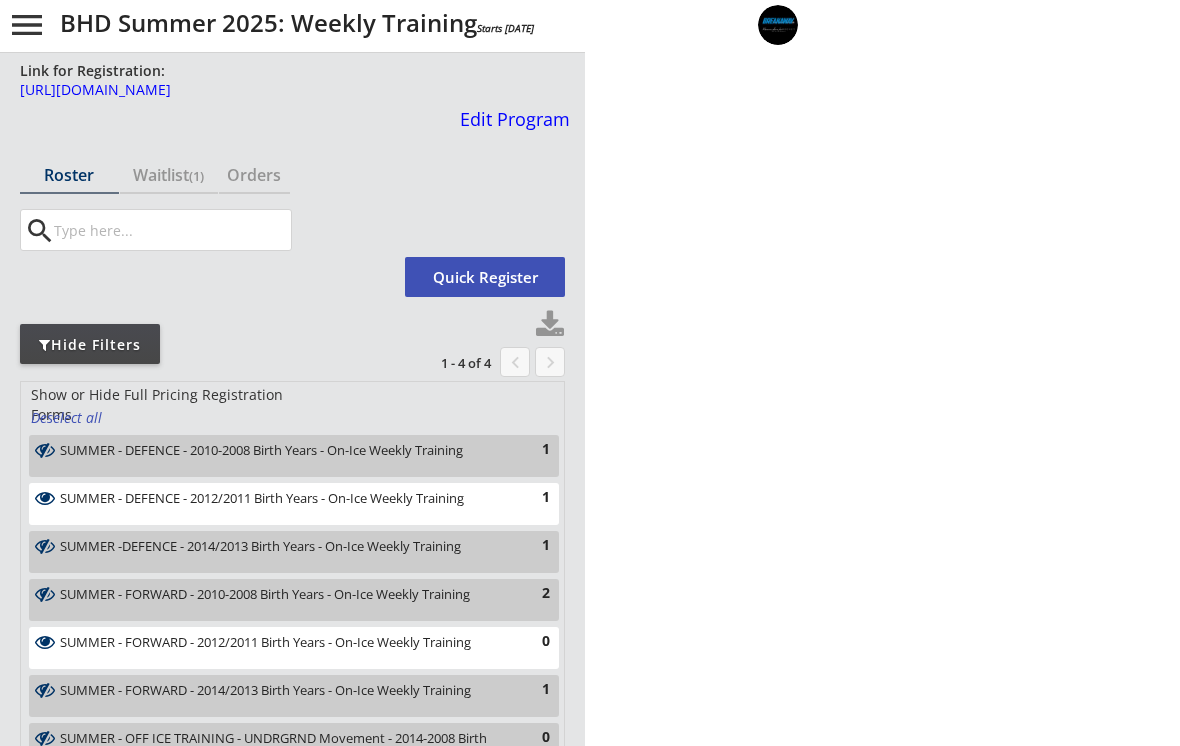 select on ""All Positions"" 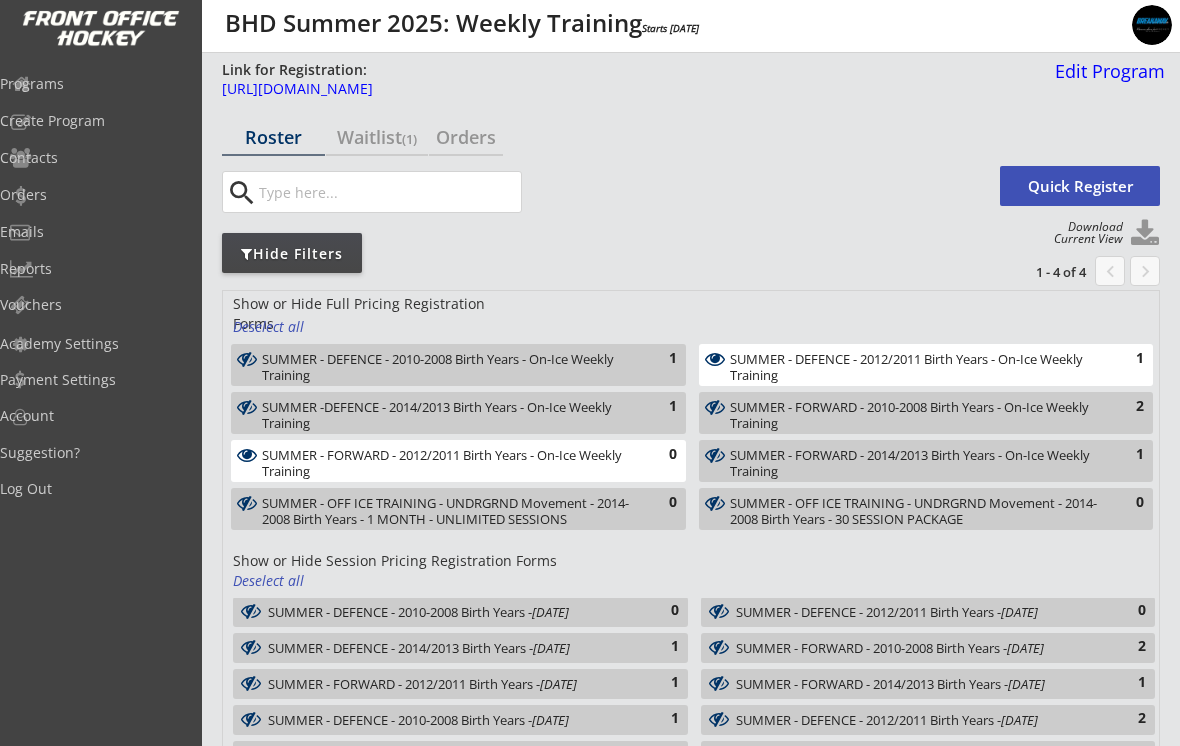 scroll, scrollTop: 0, scrollLeft: 0, axis: both 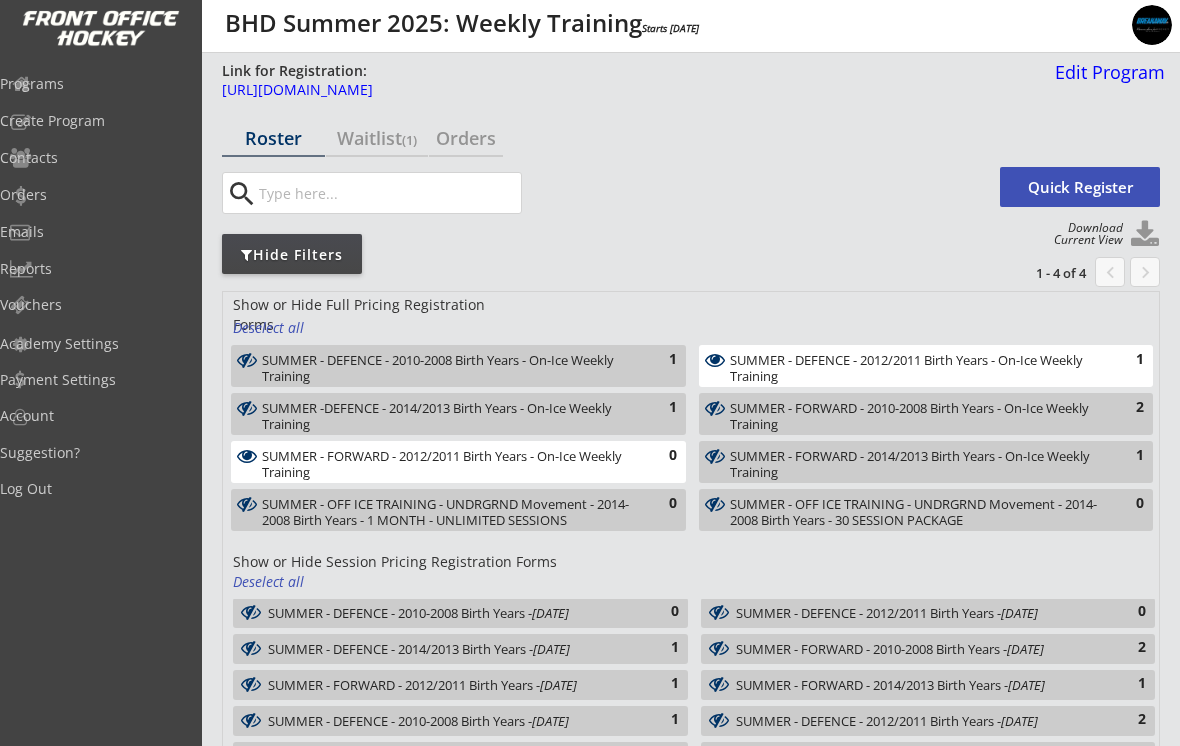 click on "Programs" at bounding box center (95, 84) 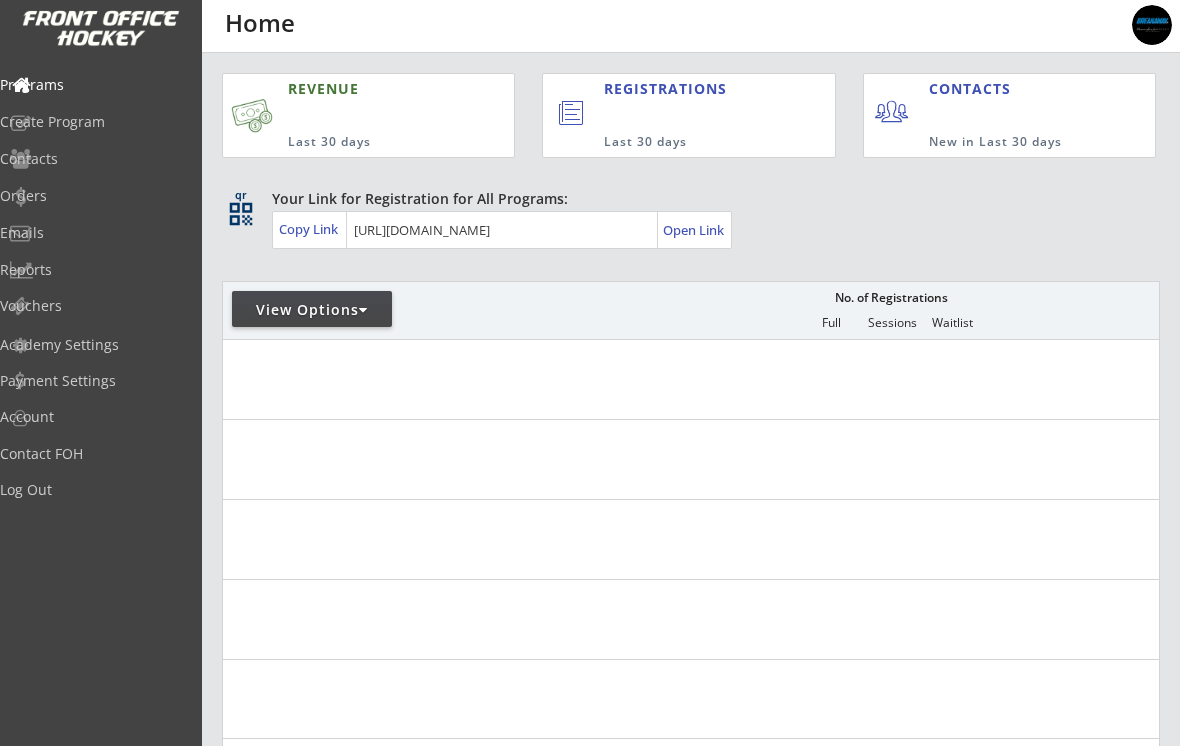 scroll, scrollTop: 0, scrollLeft: 0, axis: both 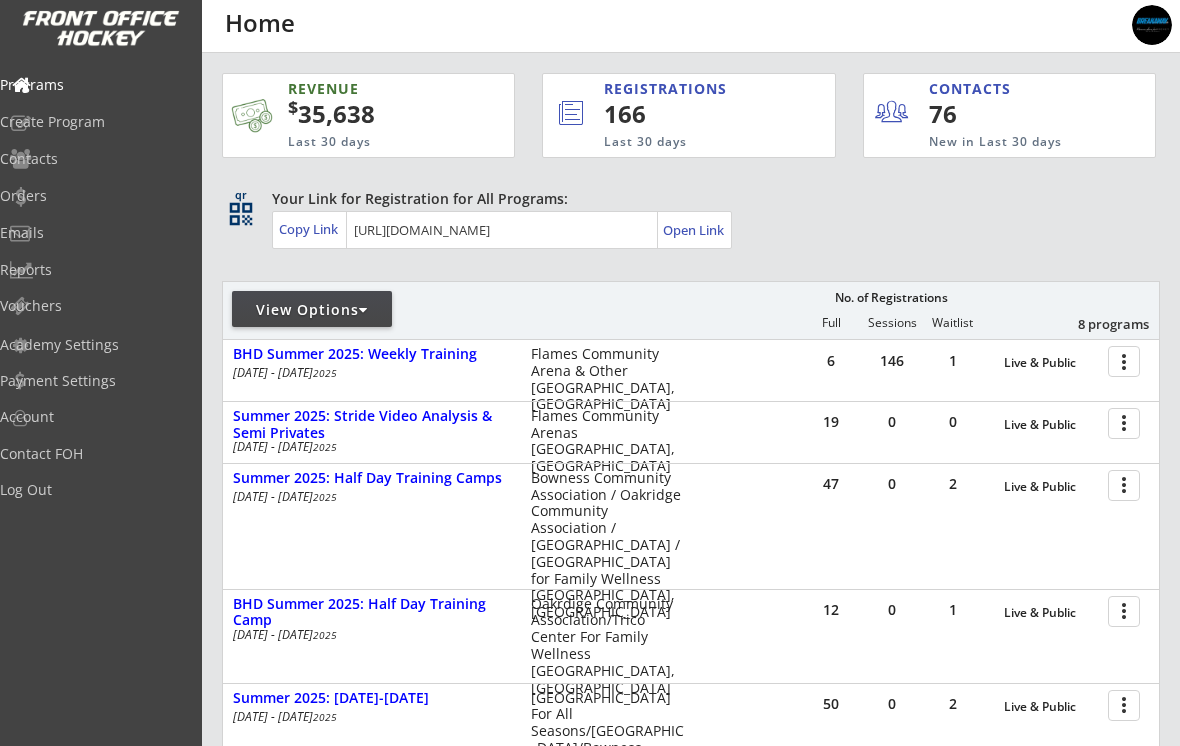 click at bounding box center (1127, 610) 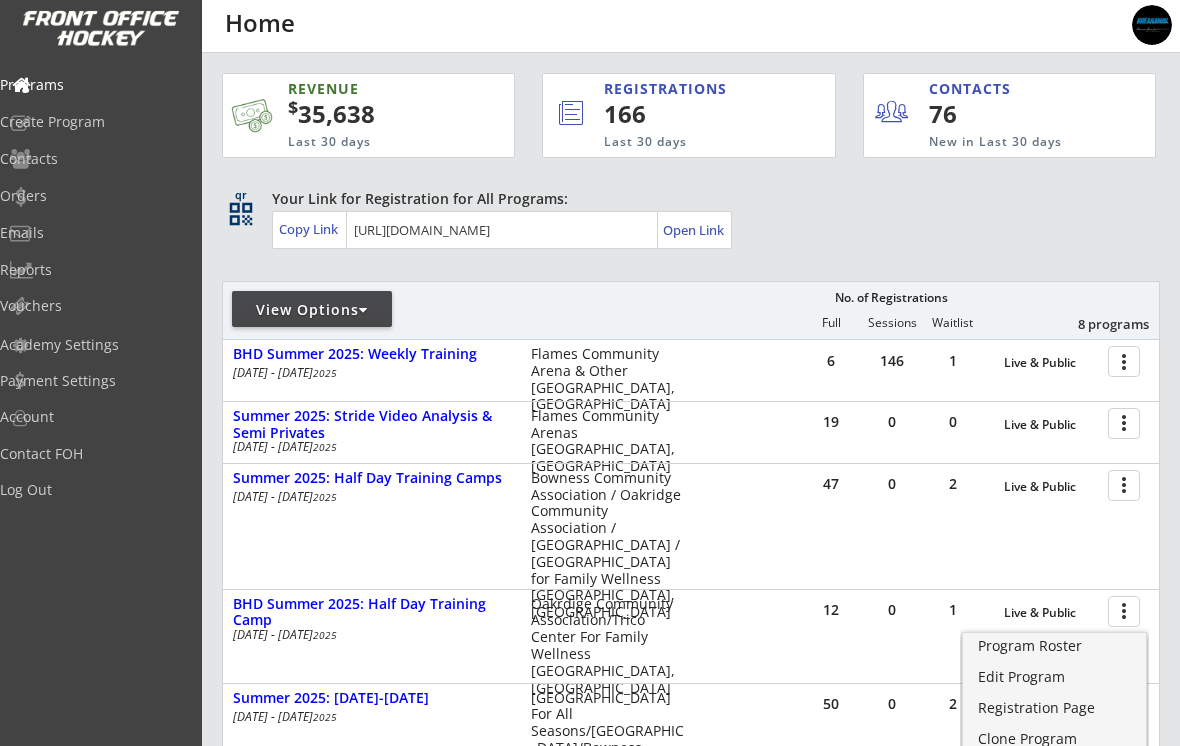 click on "Program Roster" at bounding box center (1054, 646) 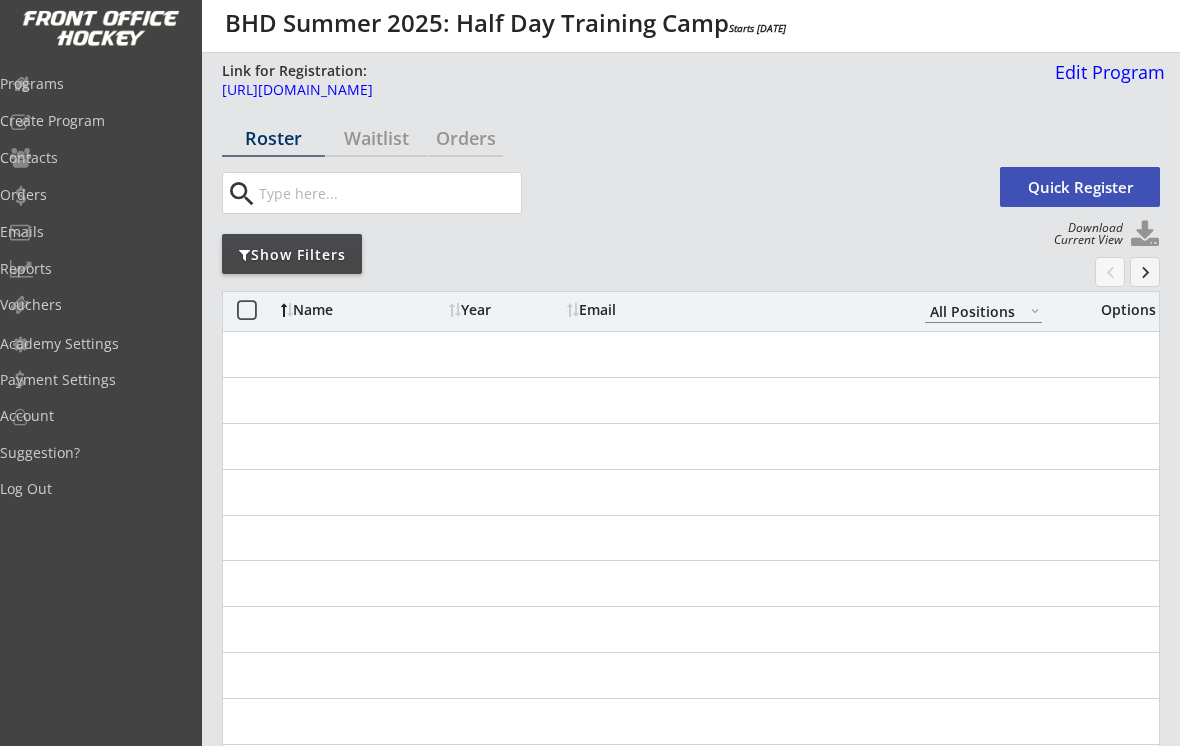 select on ""All Positions"" 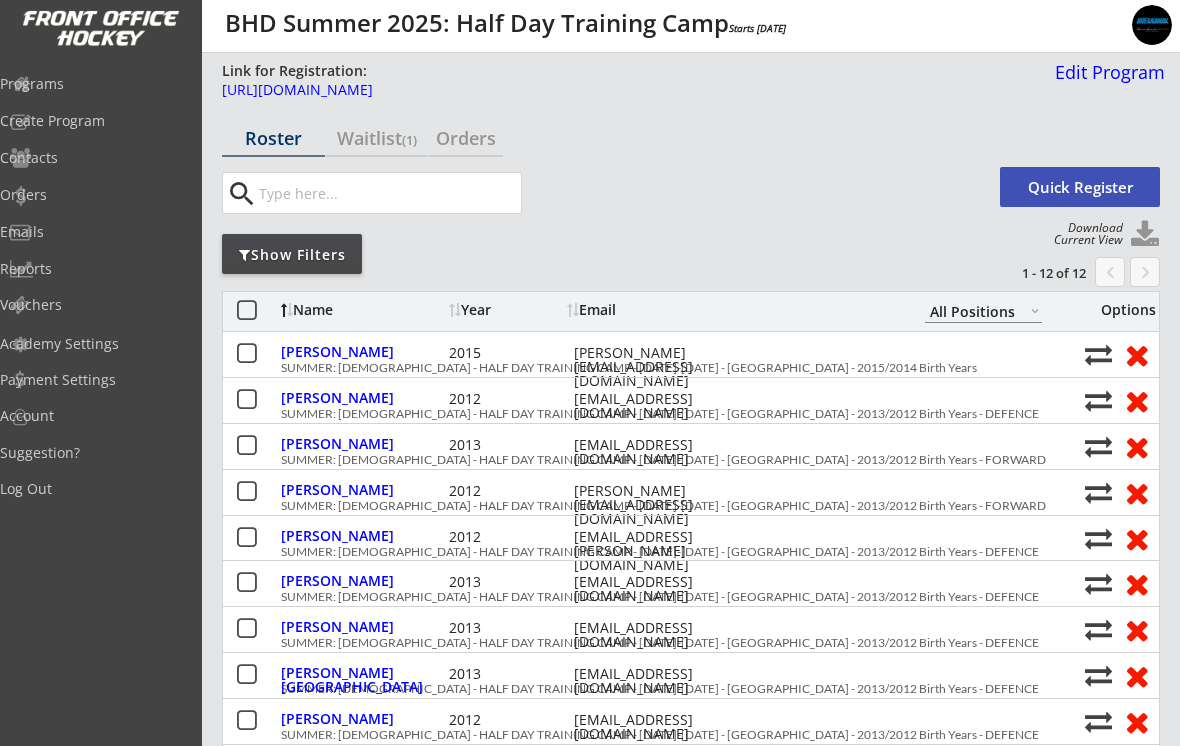 scroll, scrollTop: 0, scrollLeft: 0, axis: both 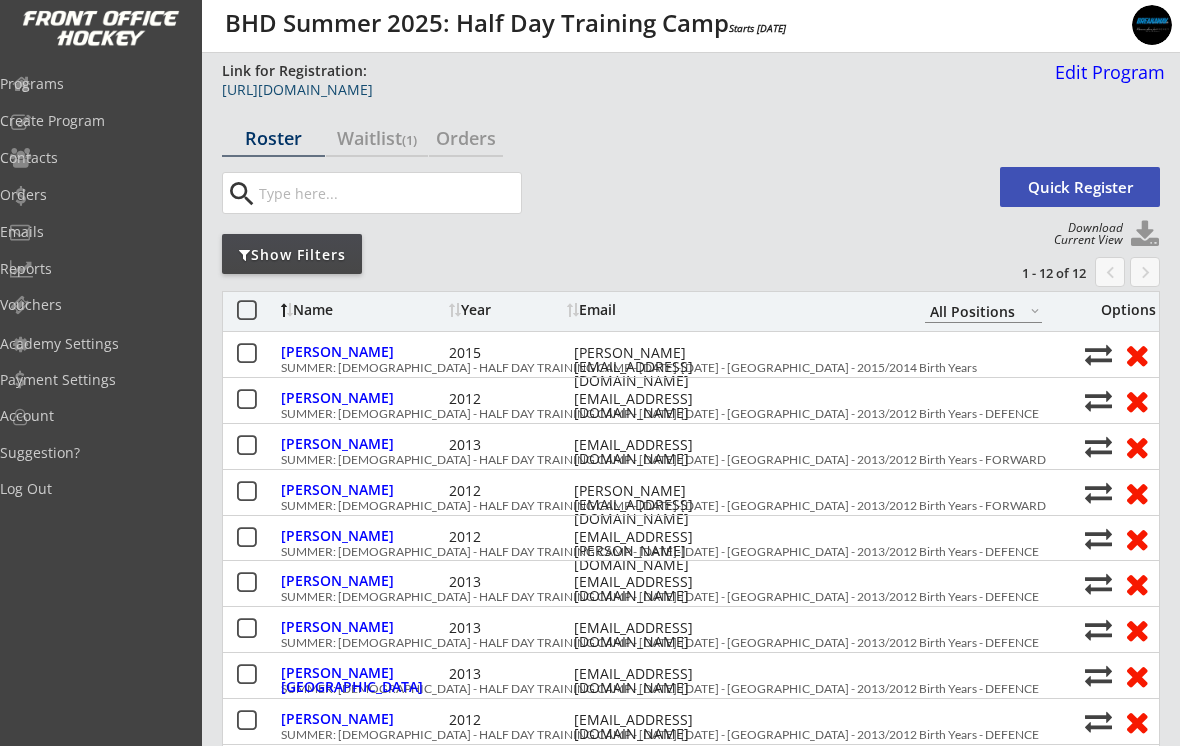 click on "https://frontofficehockey.com/program/1742244625198x207080898910748670" at bounding box center [632, 90] 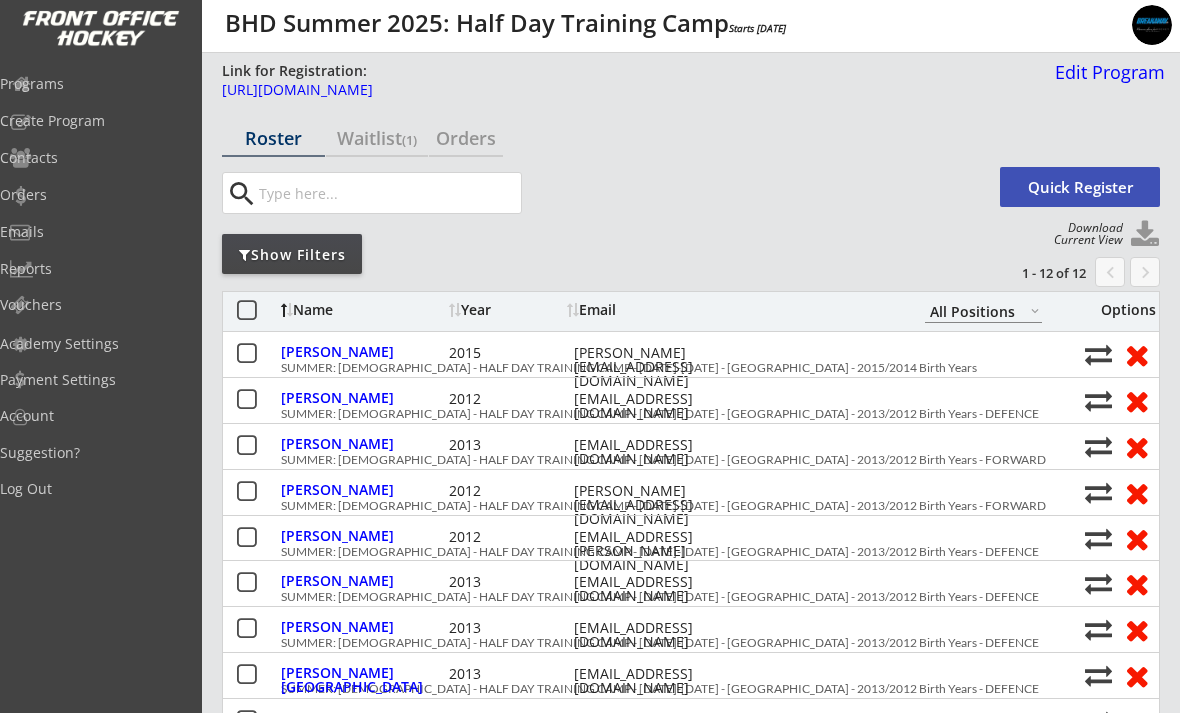 select on ""All Positions"" 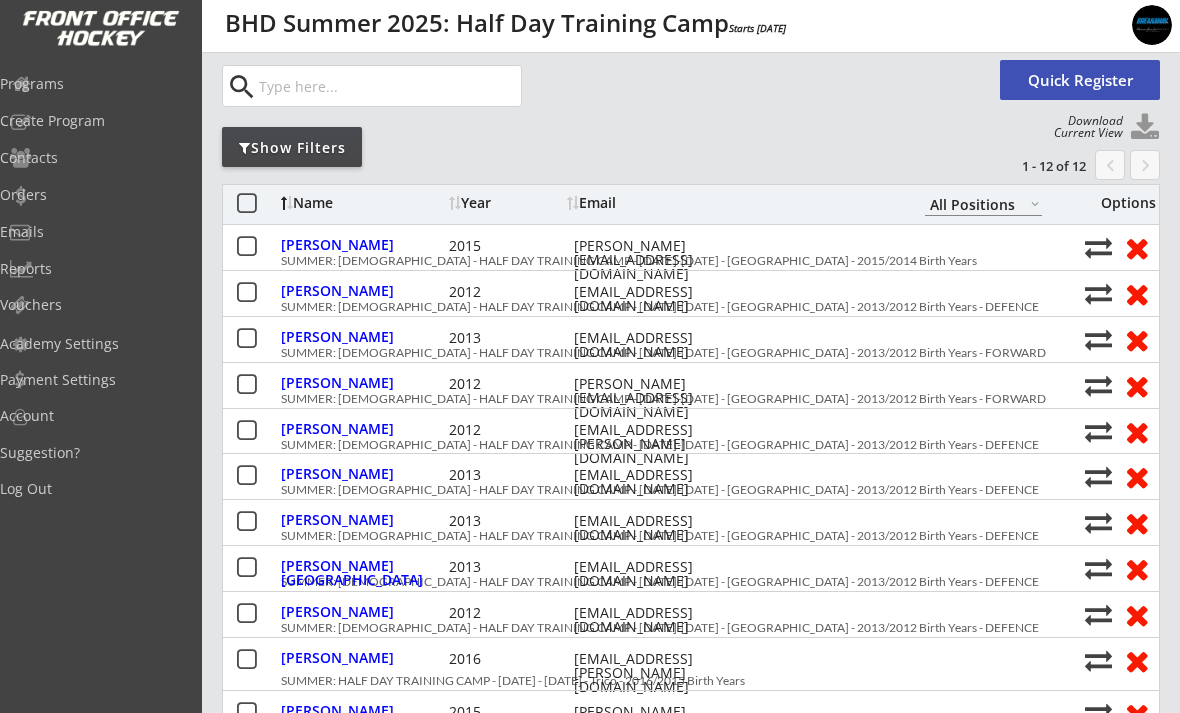 scroll, scrollTop: 0, scrollLeft: 0, axis: both 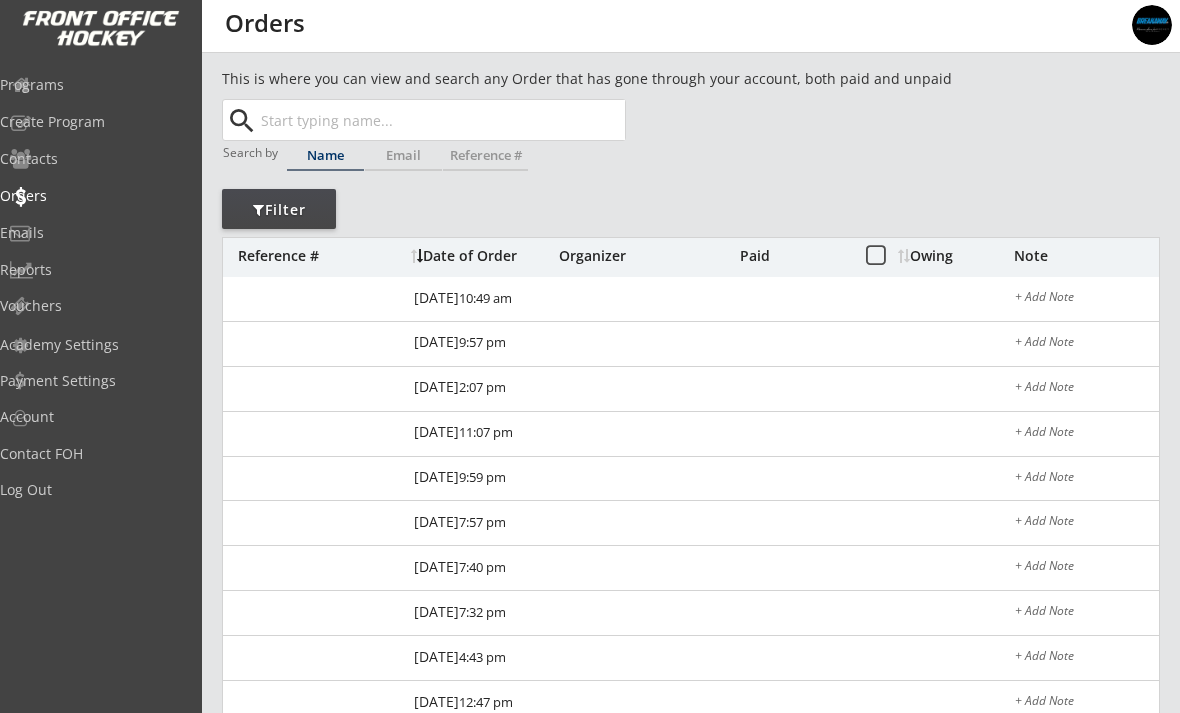 click at bounding box center [441, 120] 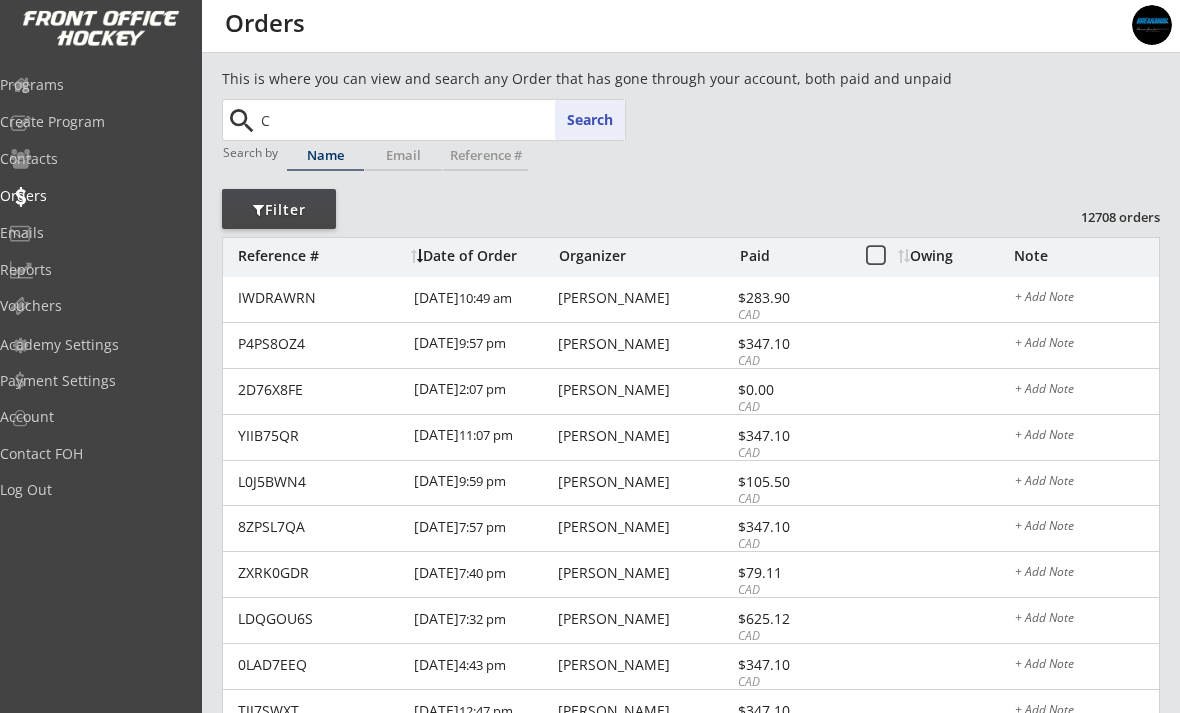 type on "Ca" 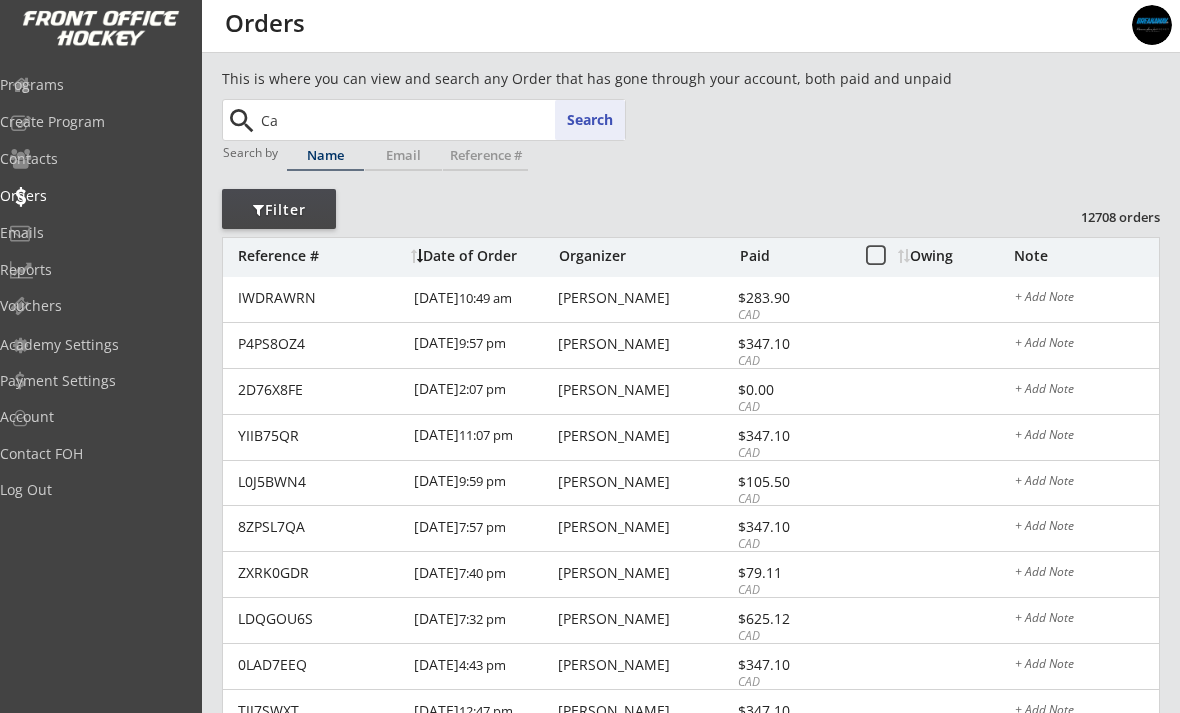 type on "Cam [PERSON_NAME]" 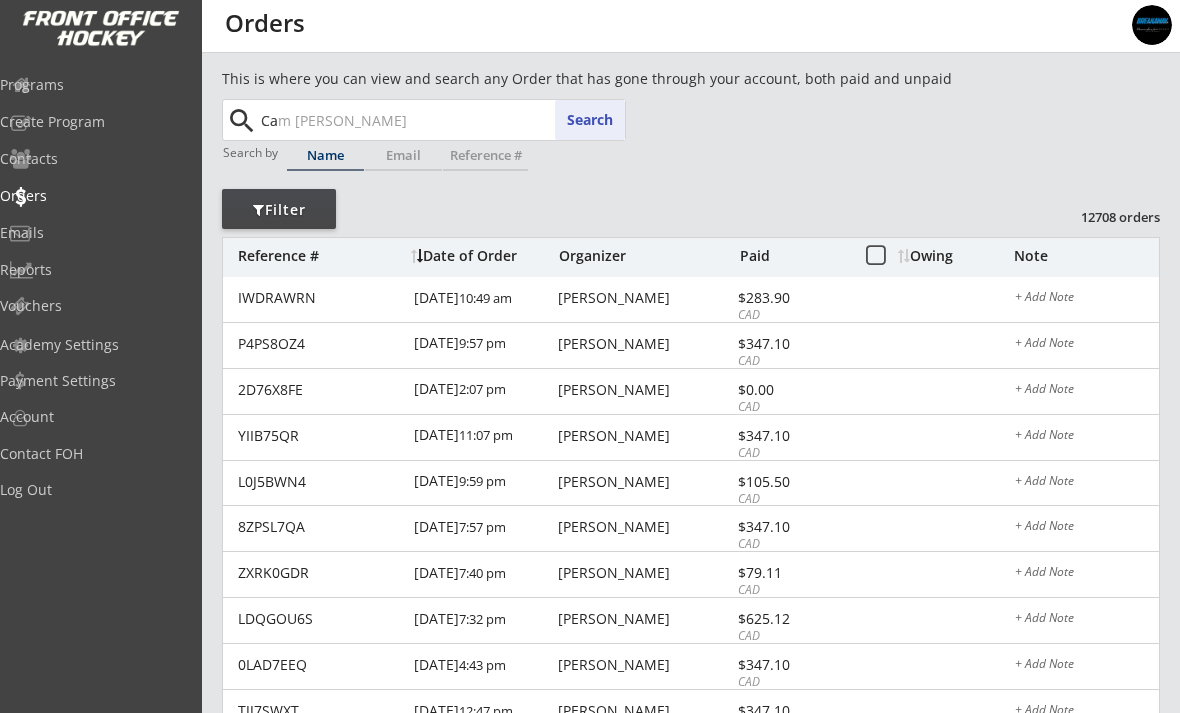 type 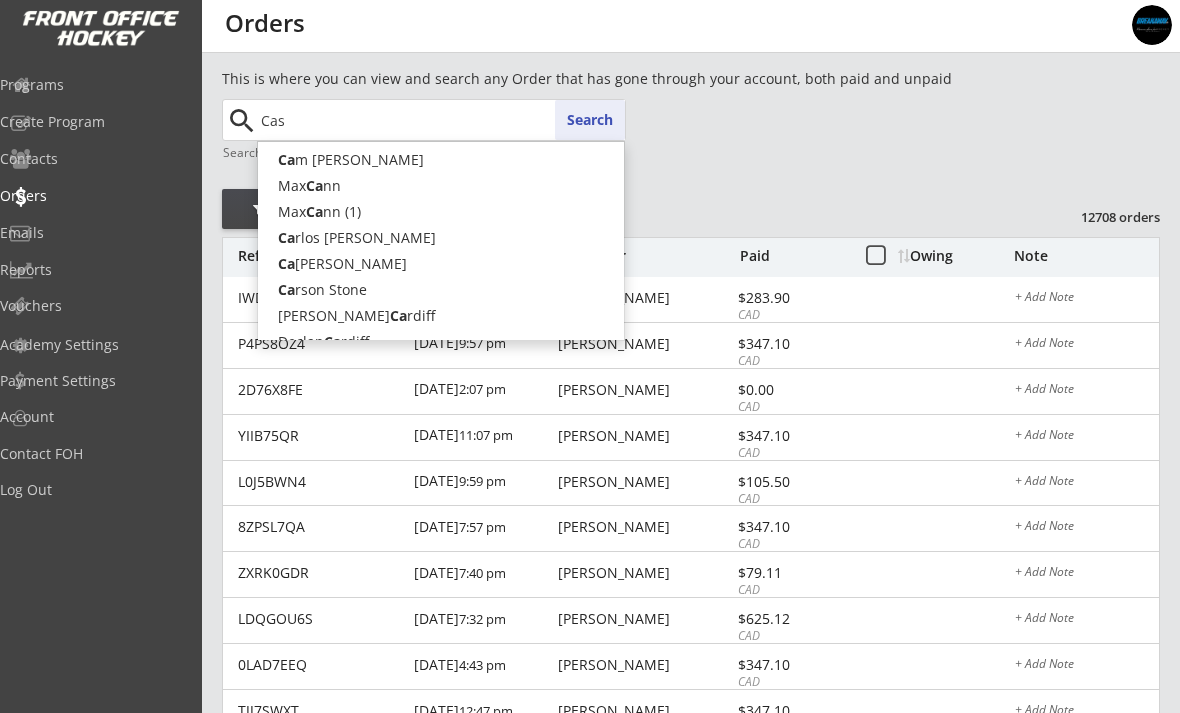 type on "[PERSON_NAME]" 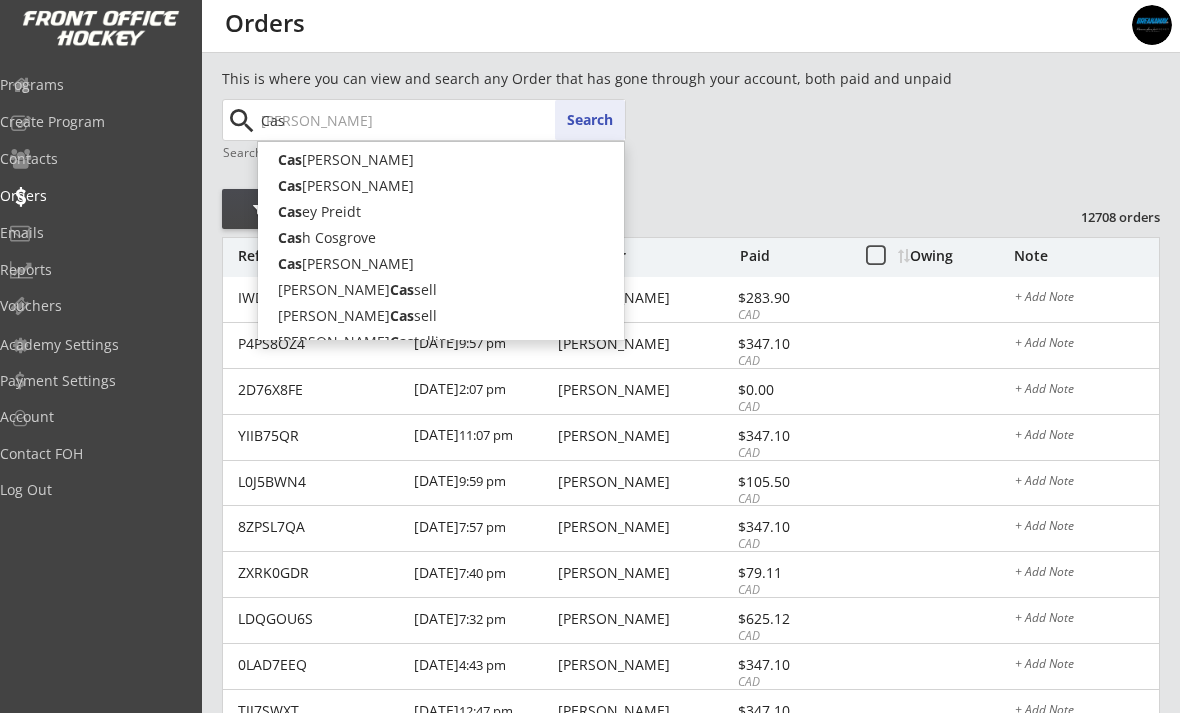 type 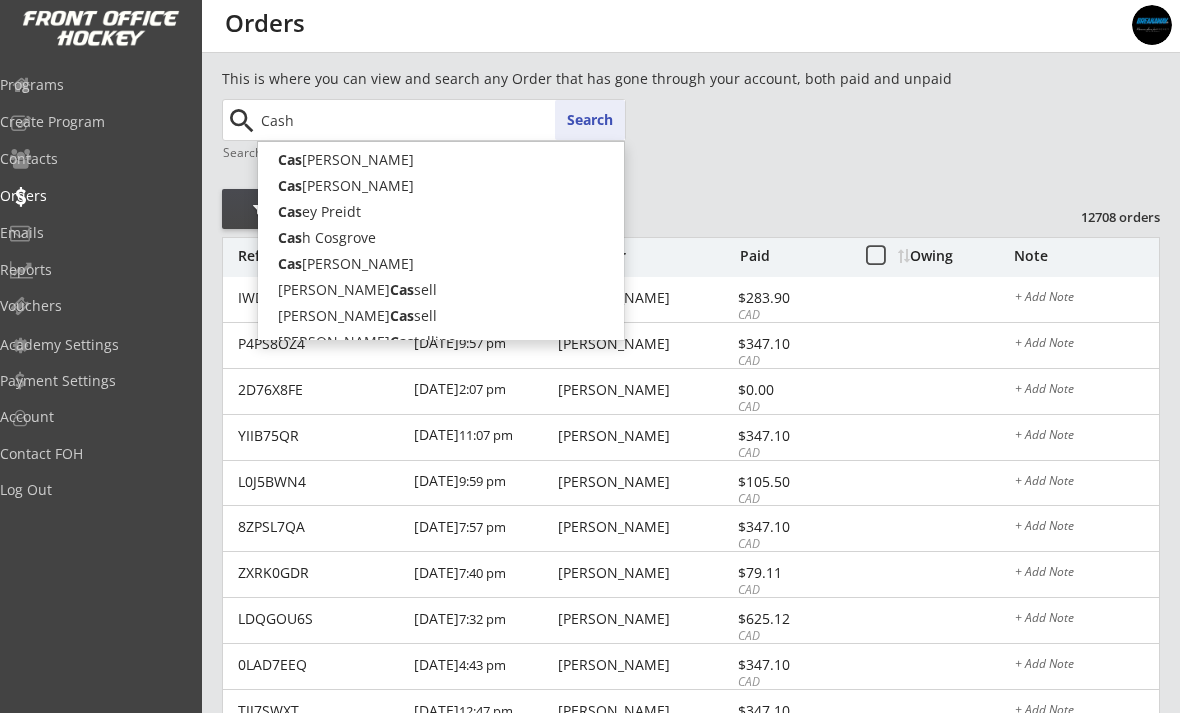 type on "Cash Cosgrove" 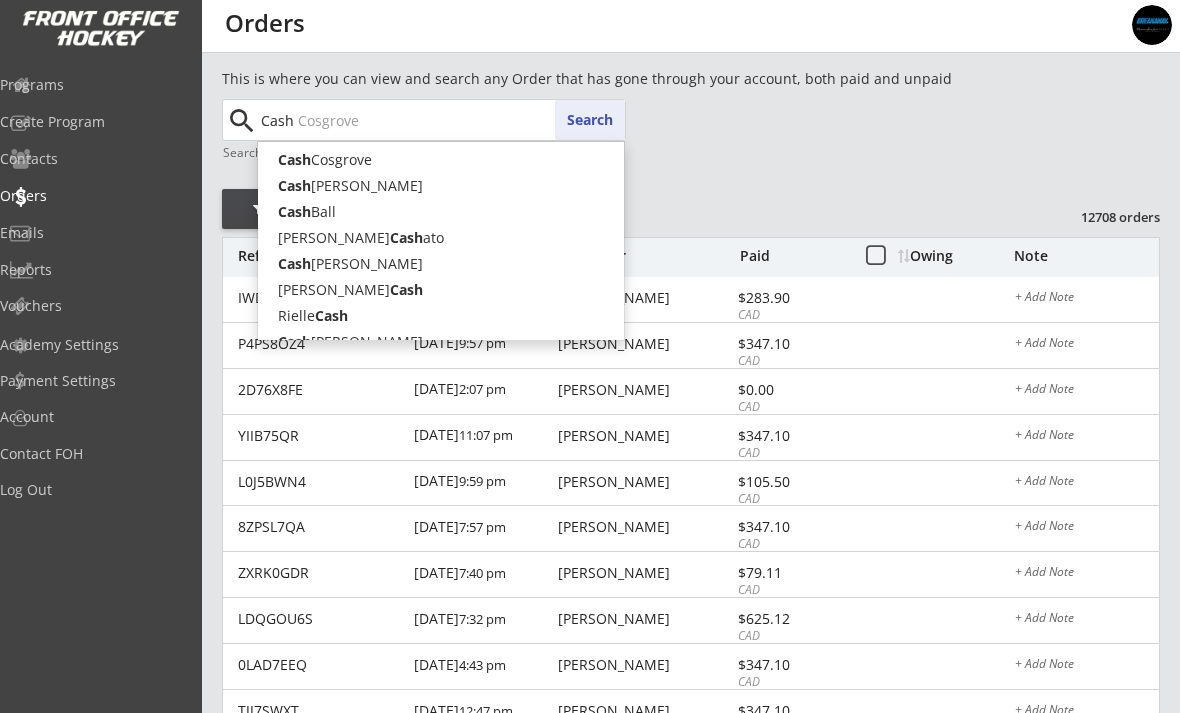 type on "Cash" 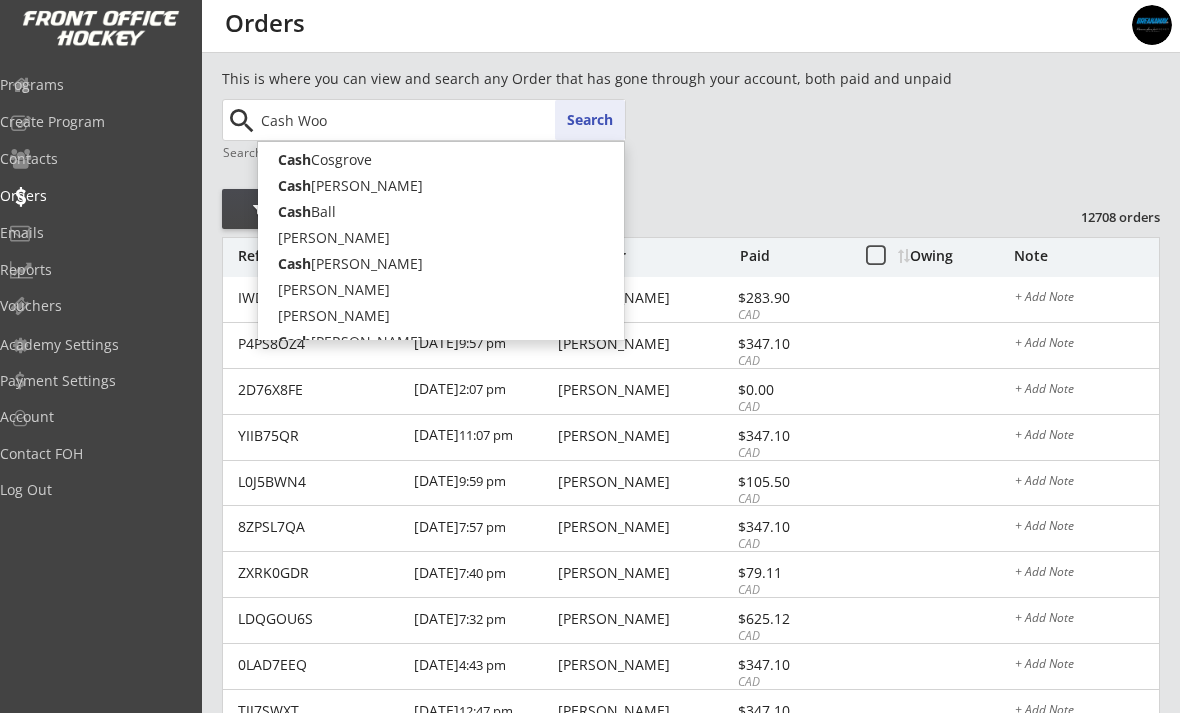 type on "Cash Wood" 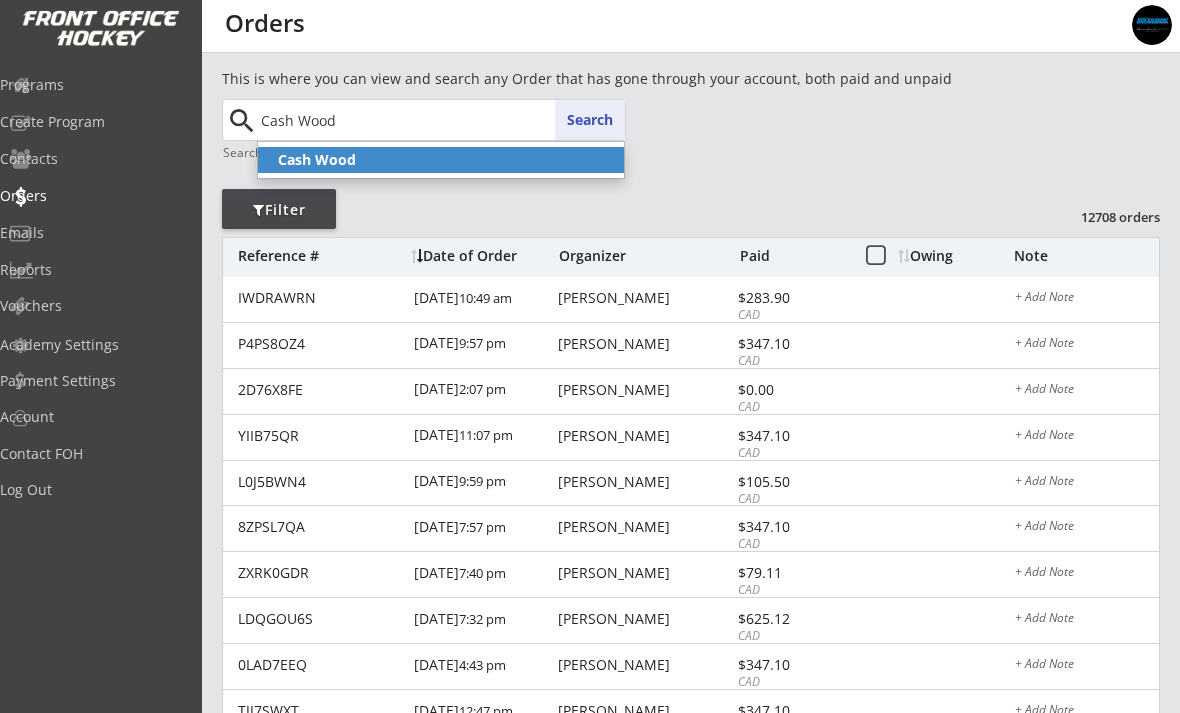 click on "Cash Wood" 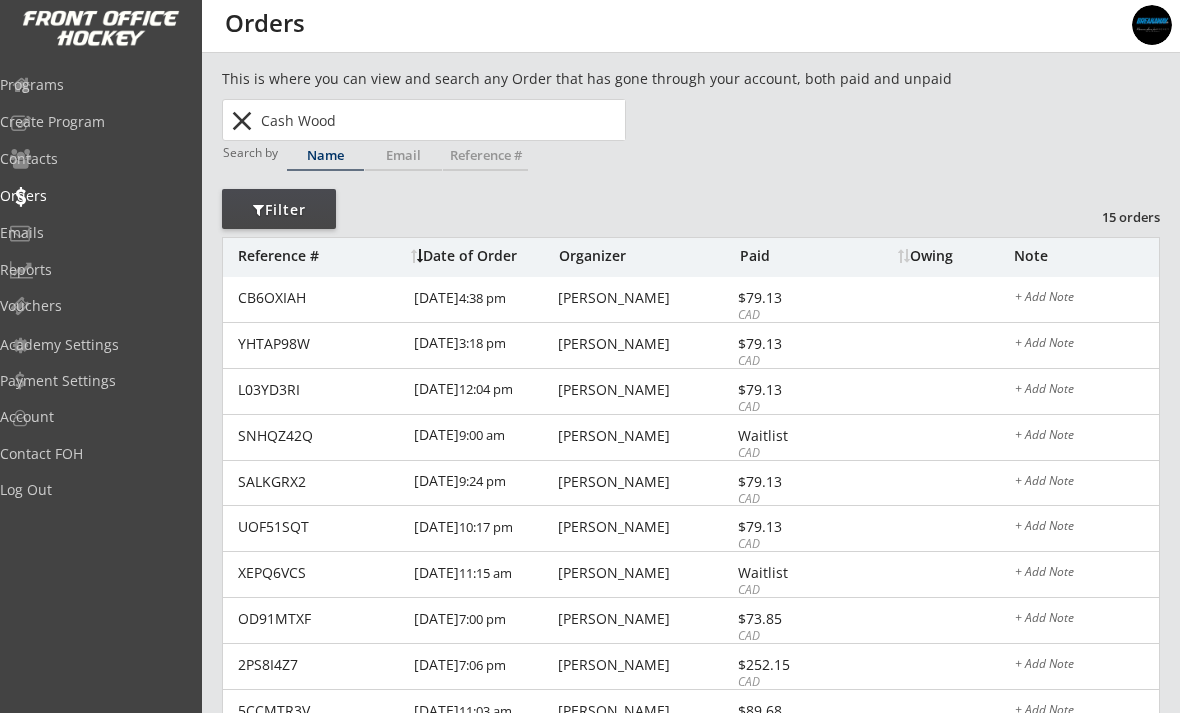 click on "CB6OXIAH" at bounding box center [320, 298] 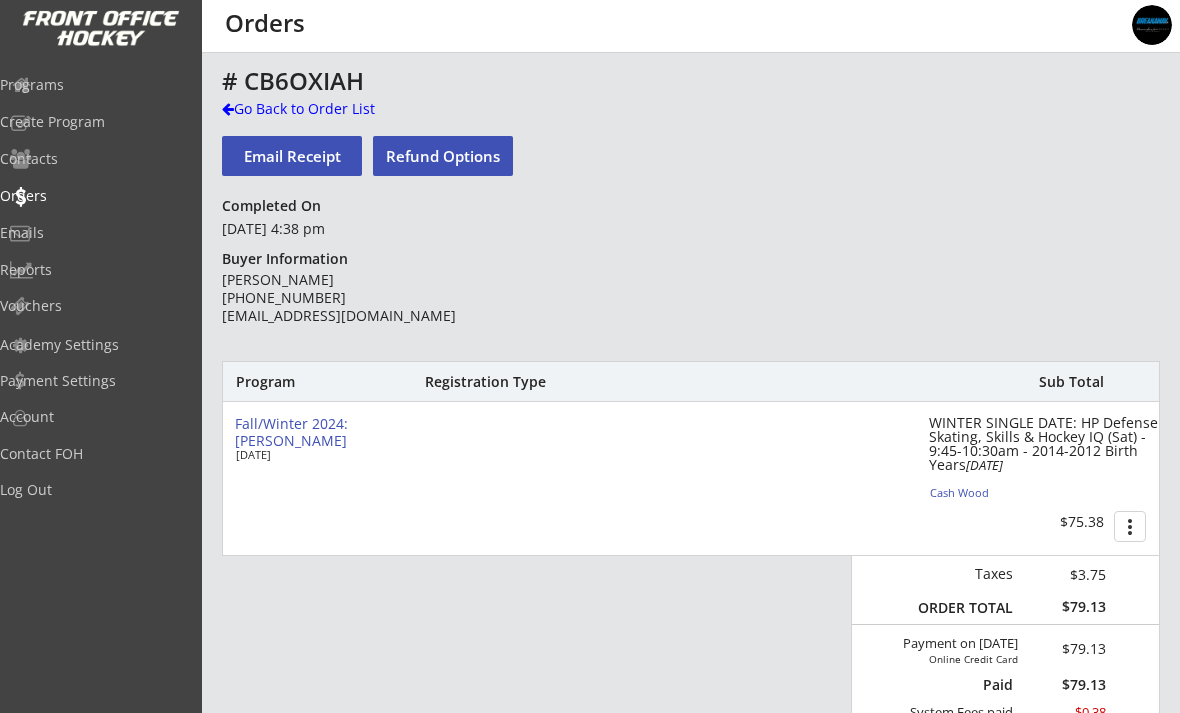 click on "[DATE]" at bounding box center [984, 465] 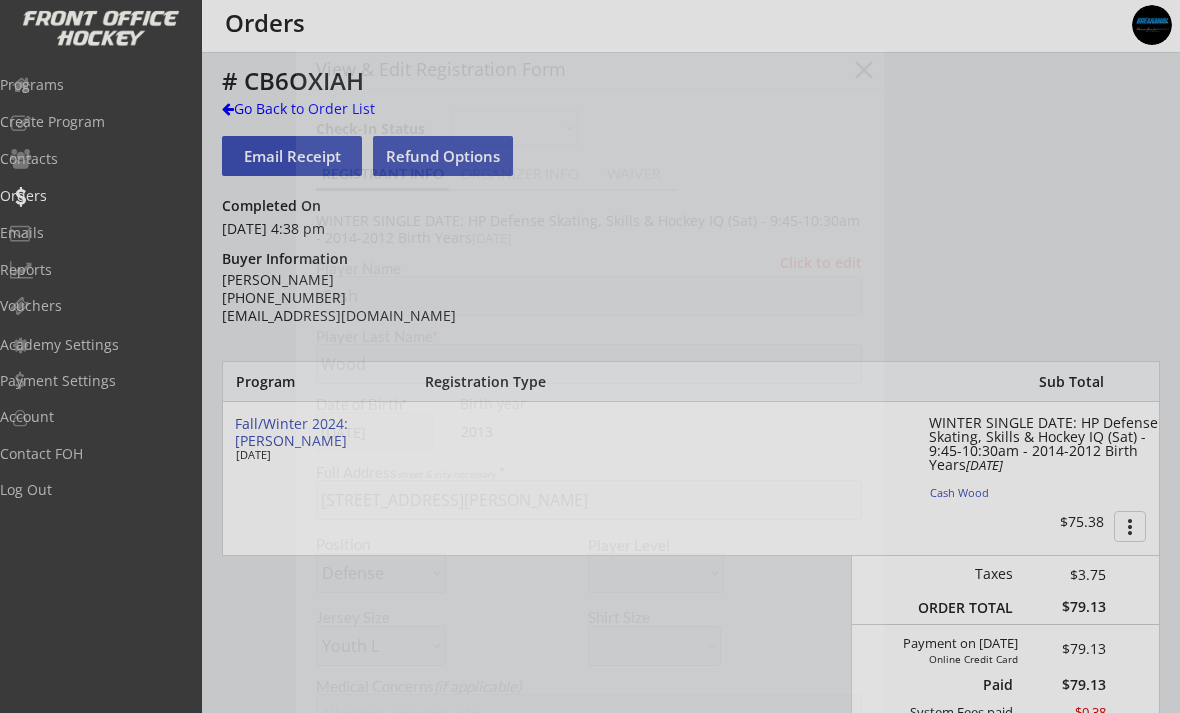 type on "[DEMOGRAPHIC_DATA]" 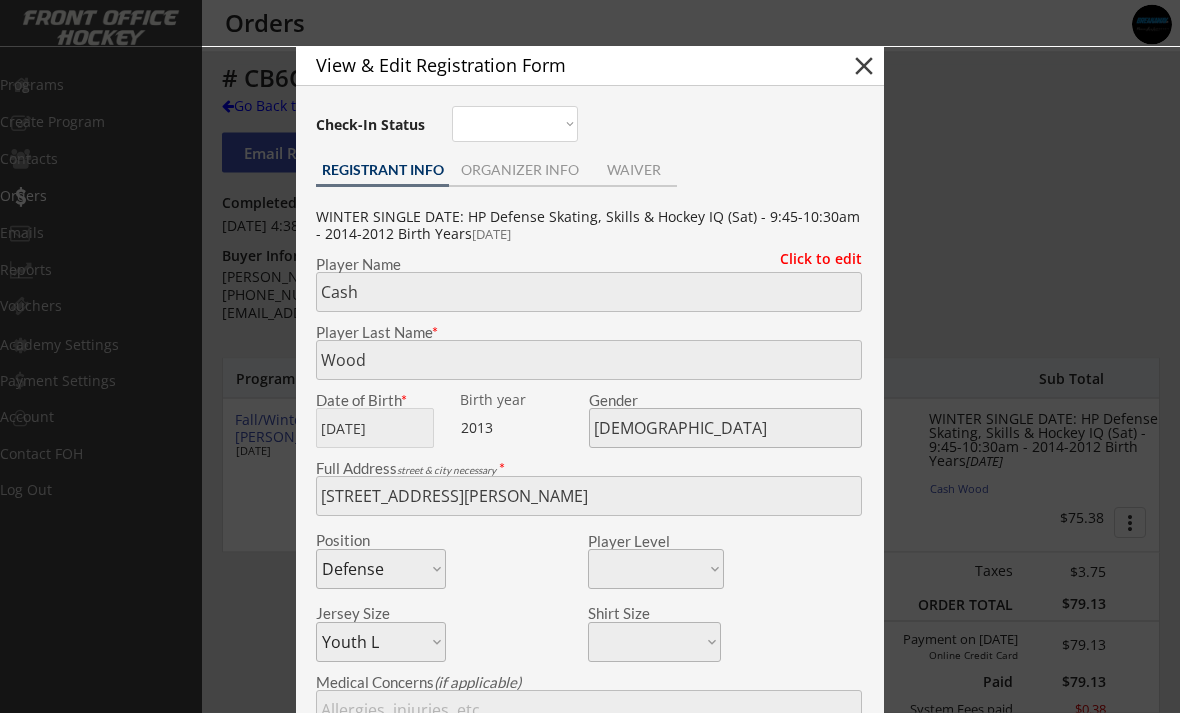 scroll, scrollTop: 0, scrollLeft: 0, axis: both 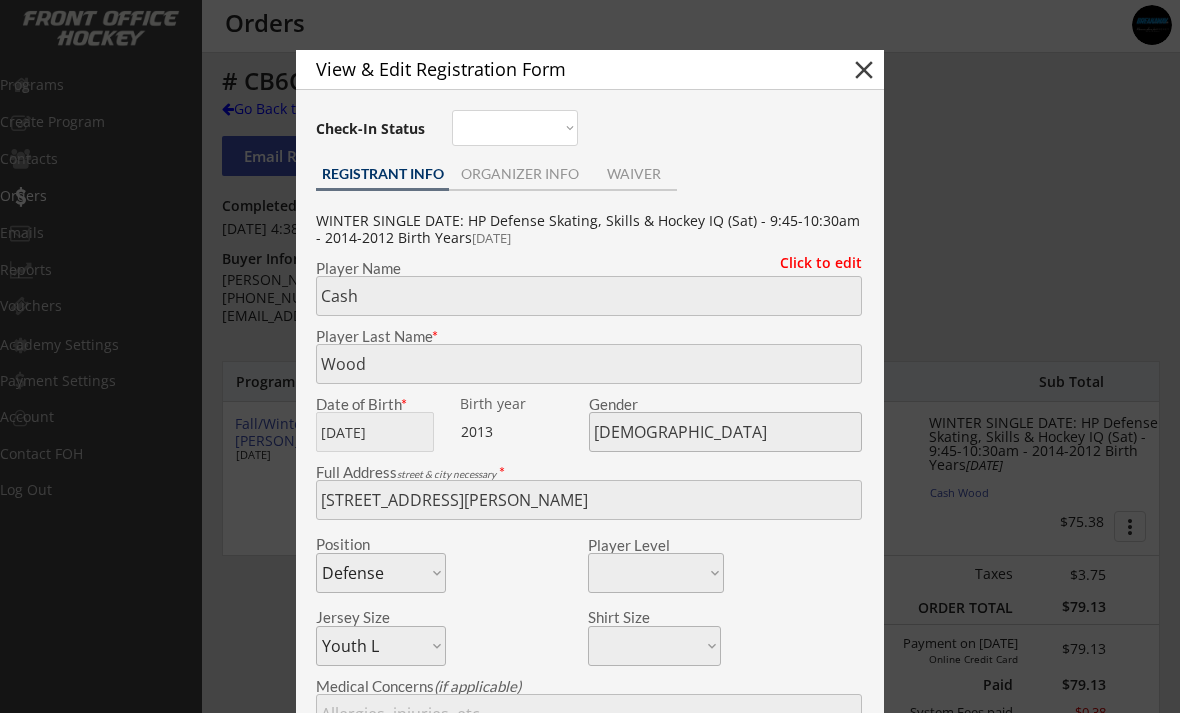 click on "ORGANIZER INFO" at bounding box center [519, 174] 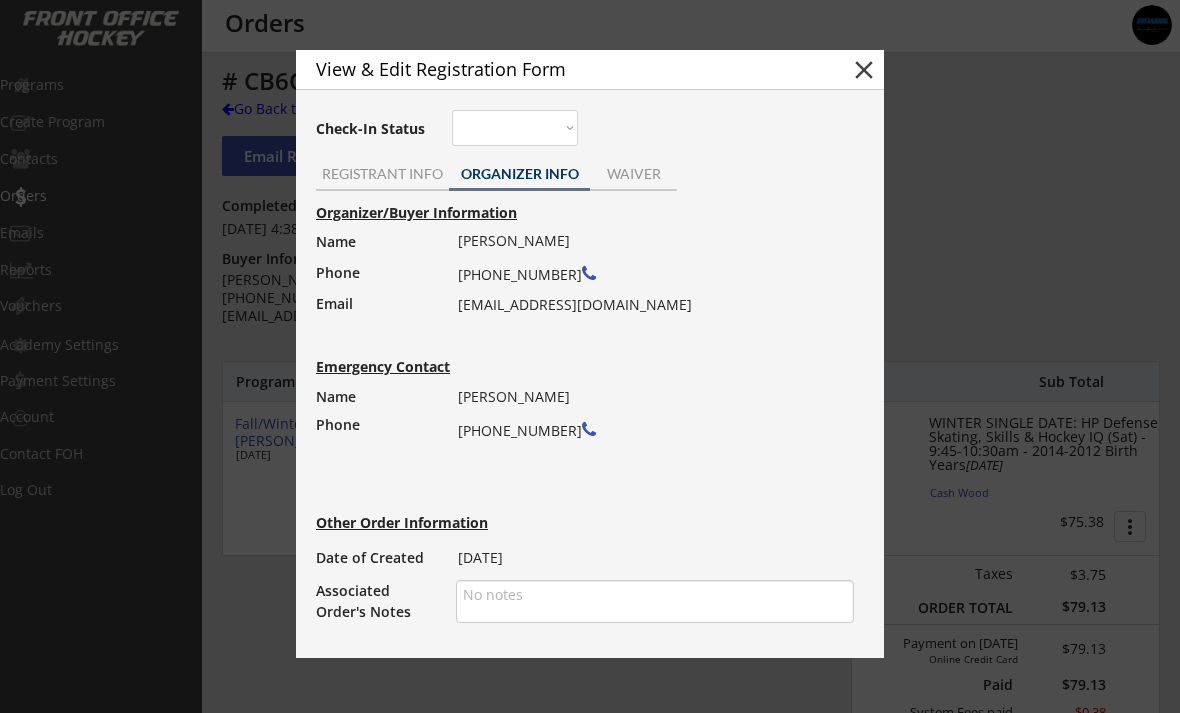 click on "close" at bounding box center [864, 70] 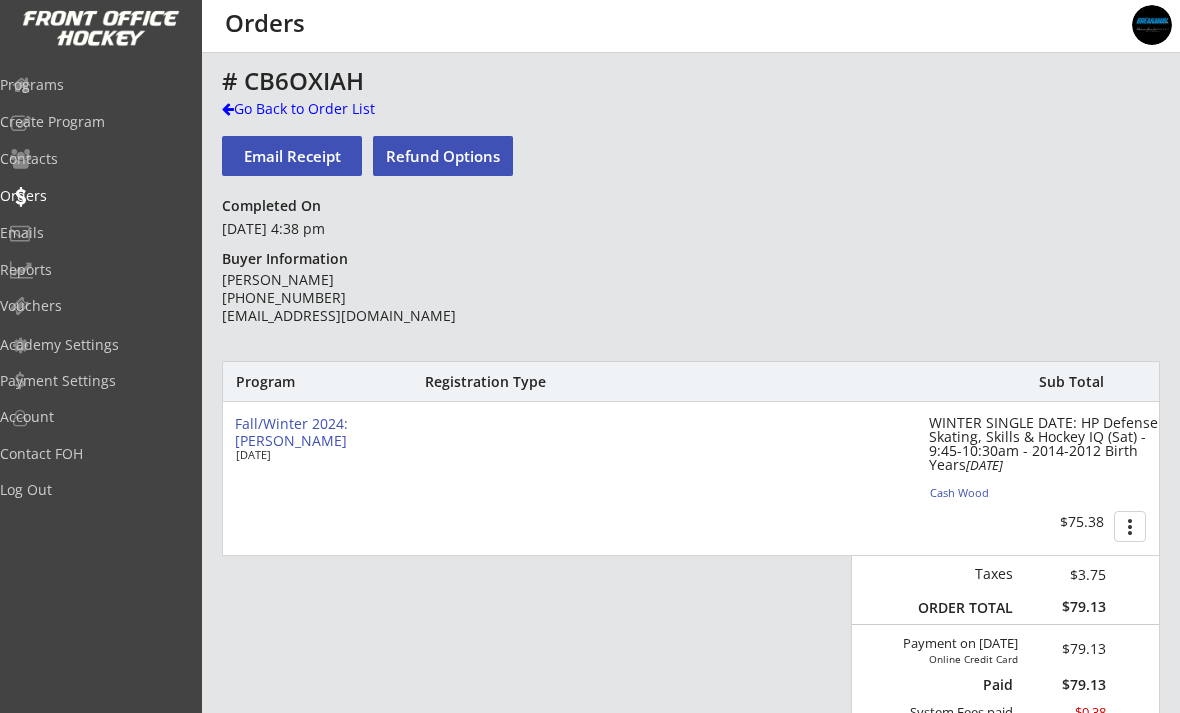 click on "Programs" at bounding box center [95, 85] 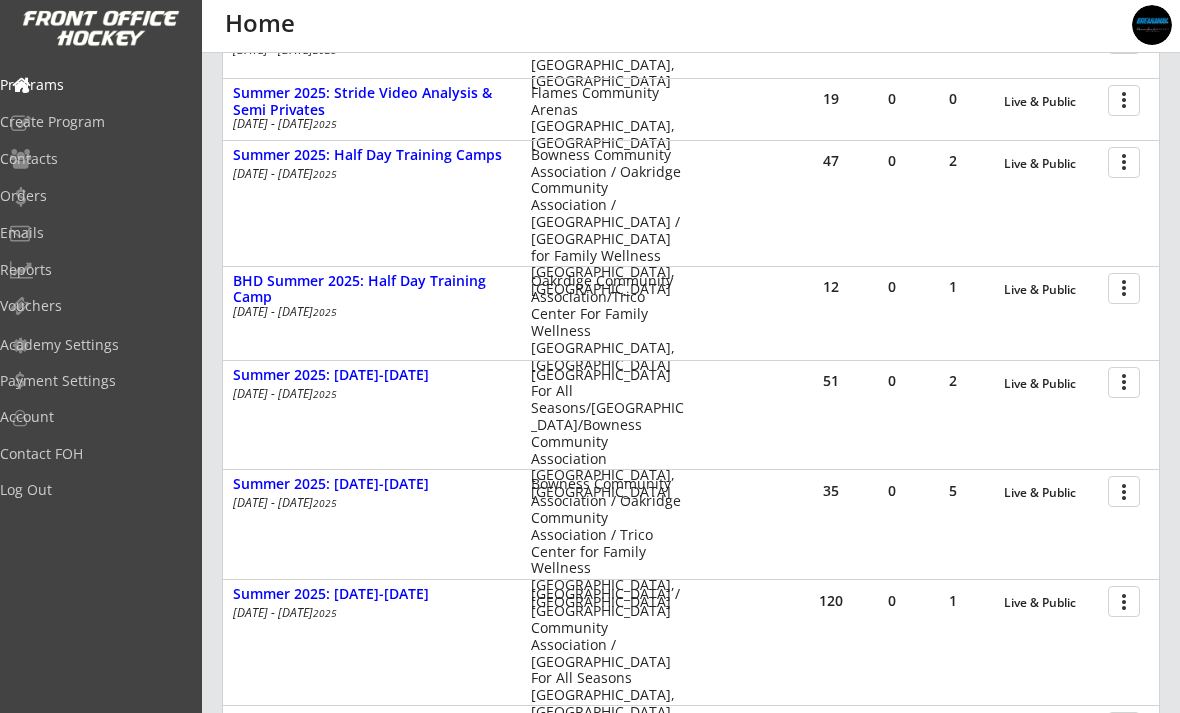 scroll, scrollTop: 323, scrollLeft: 0, axis: vertical 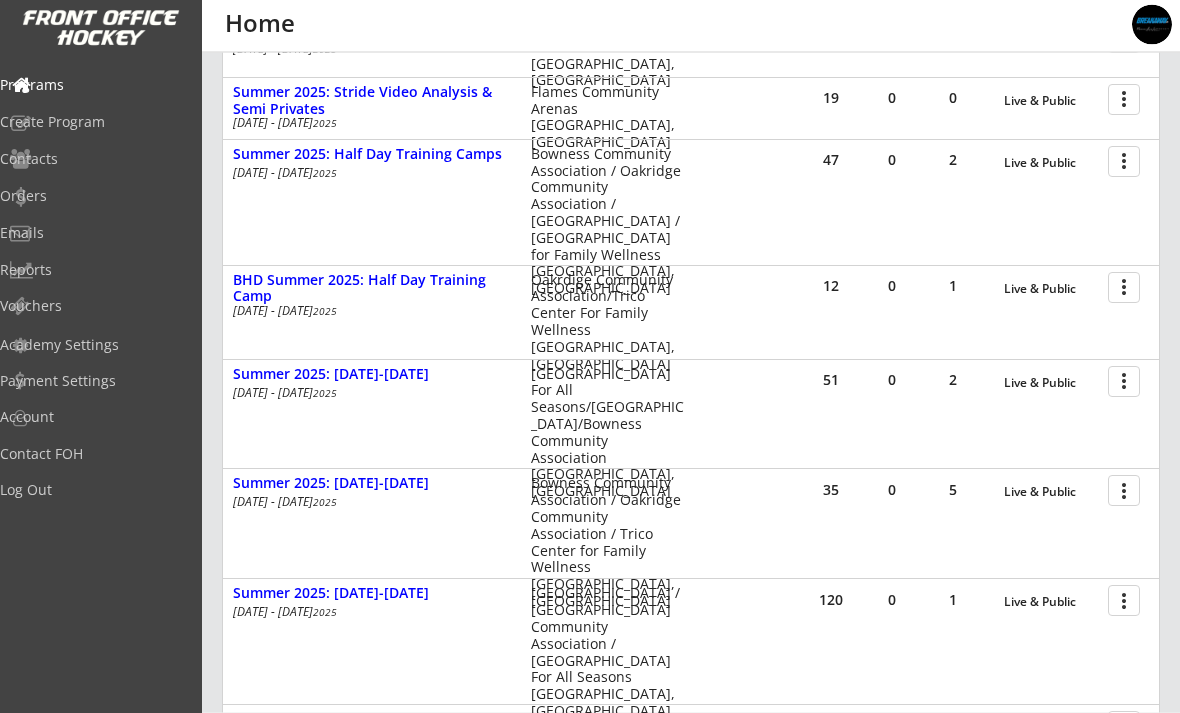 click on "Summer 2025: [DATE]-[DATE]" at bounding box center [371, 375] 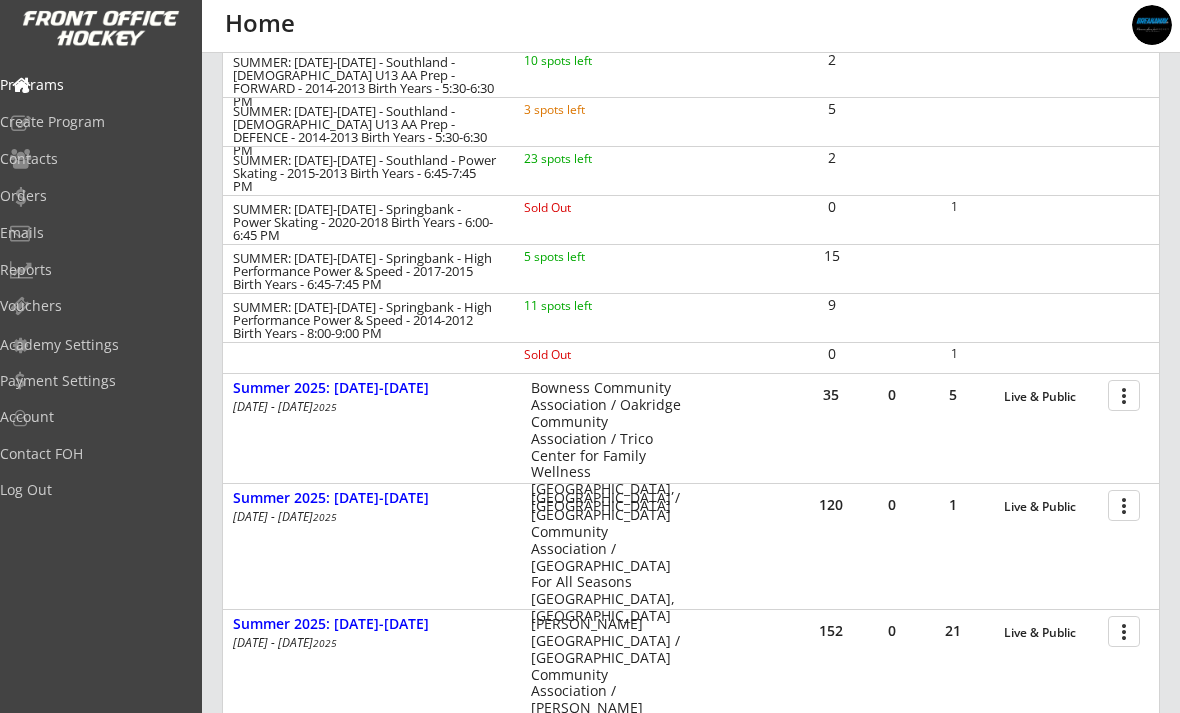 scroll, scrollTop: 912, scrollLeft: 0, axis: vertical 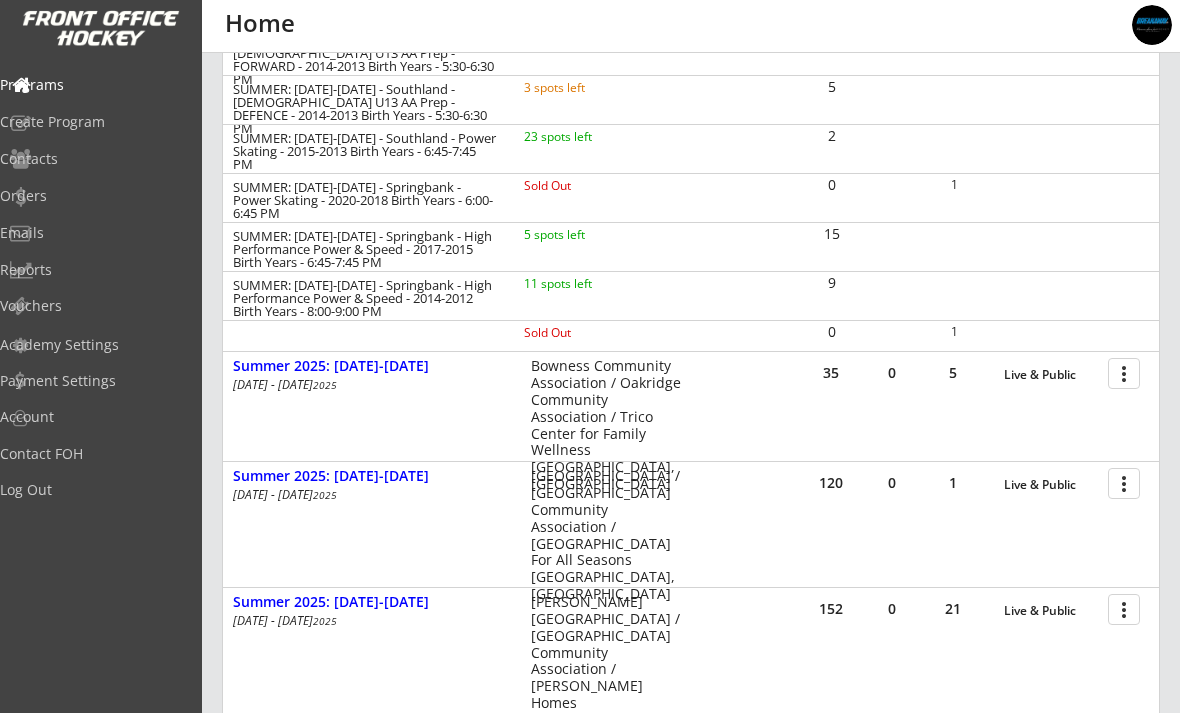 click on "Summer 2025: [DATE]-[DATE]" at bounding box center (371, 366) 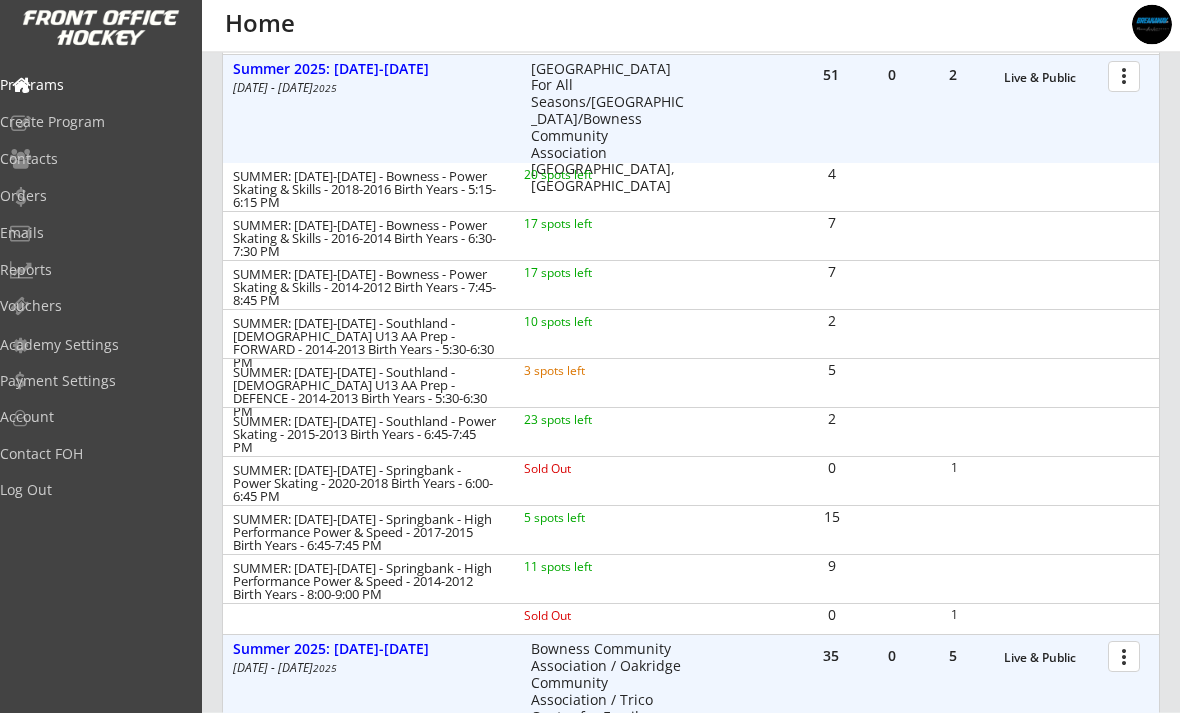 scroll, scrollTop: 629, scrollLeft: 0, axis: vertical 